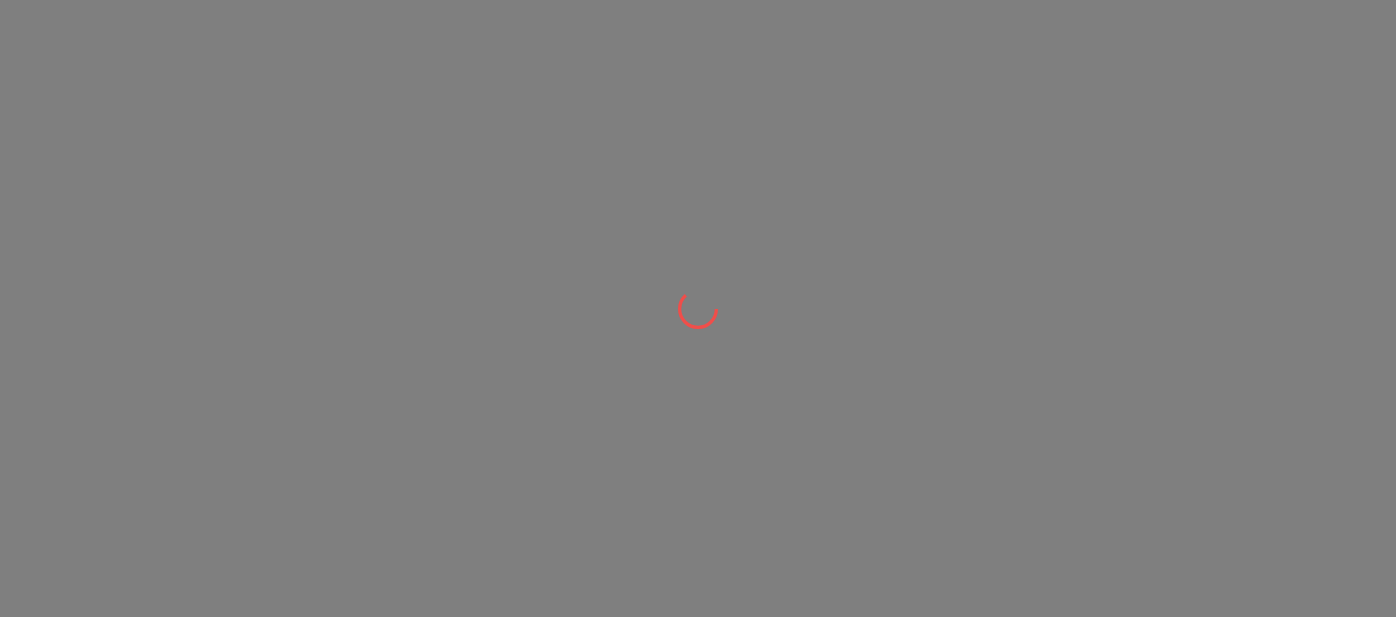 scroll, scrollTop: 0, scrollLeft: 0, axis: both 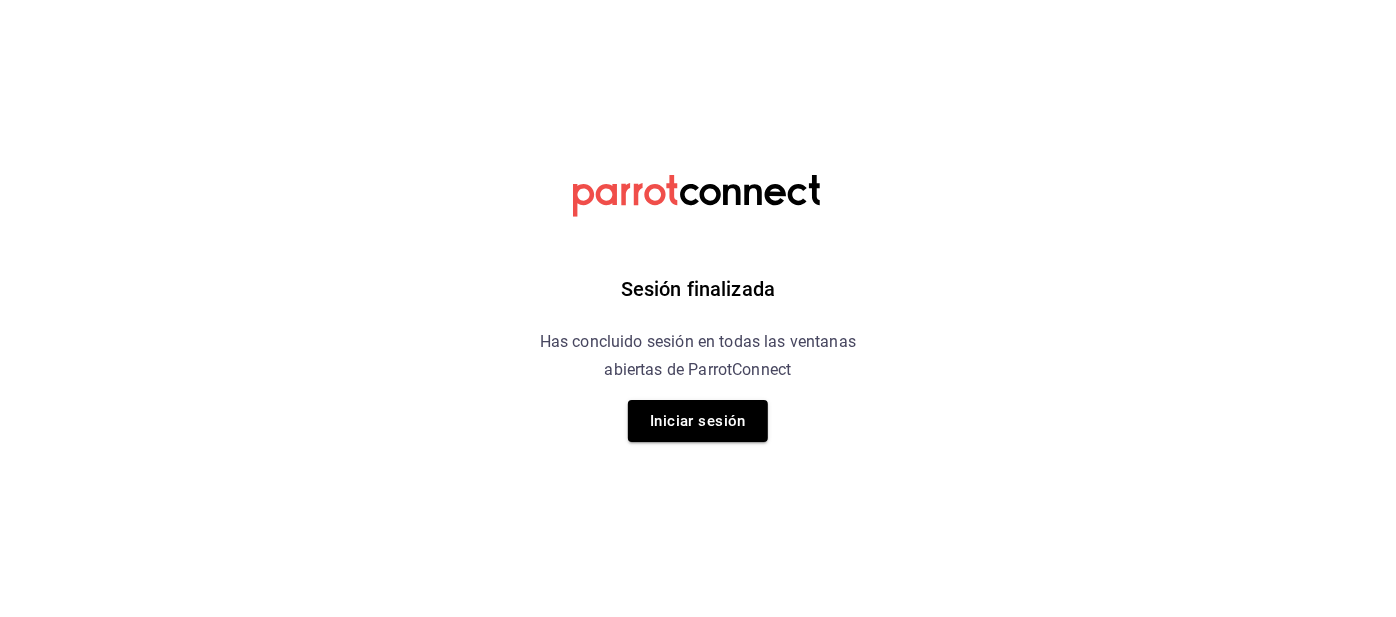 click on "Iniciar sesión" at bounding box center [698, 421] 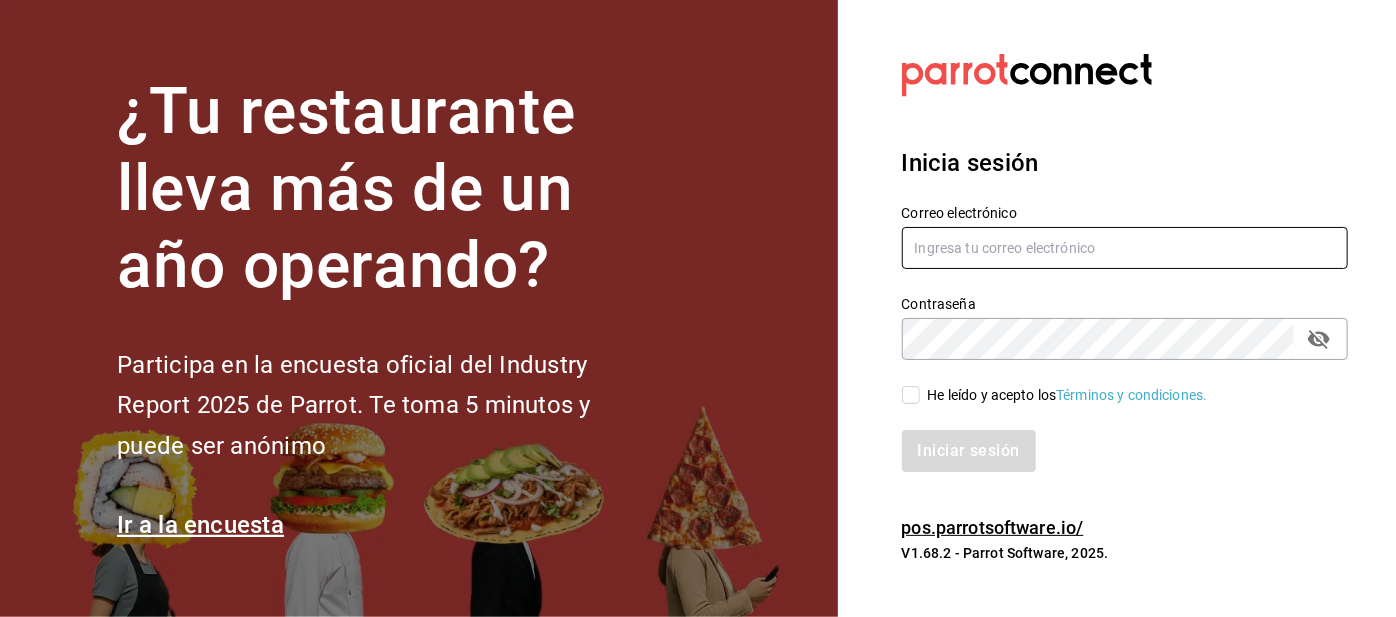 click at bounding box center [1125, 248] 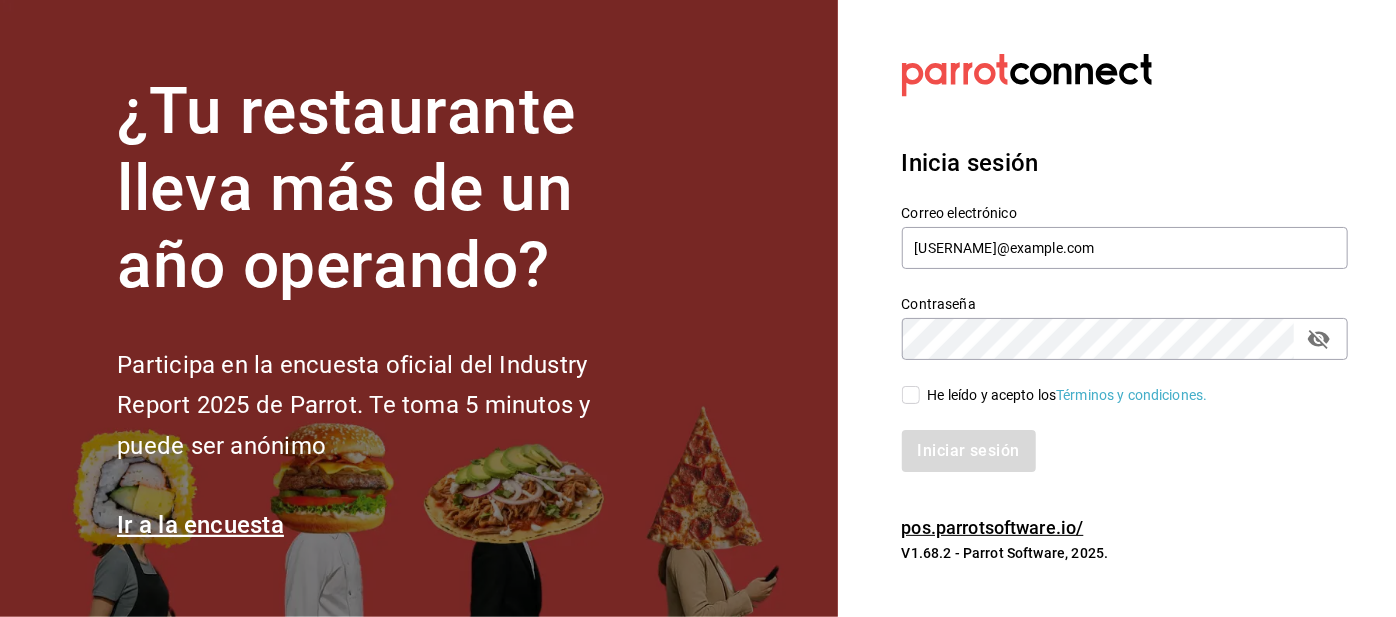 click on "He leído y acepto los  Términos y condiciones." at bounding box center (911, 395) 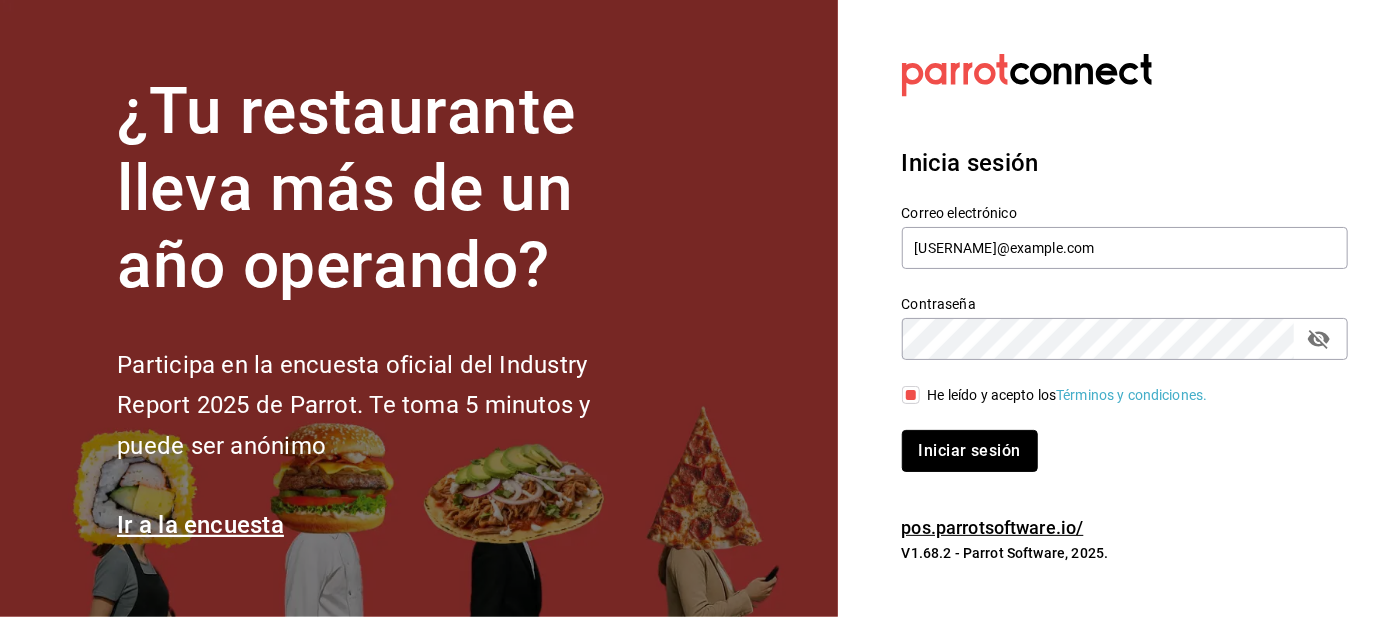 click on "Iniciar sesión" at bounding box center (970, 451) 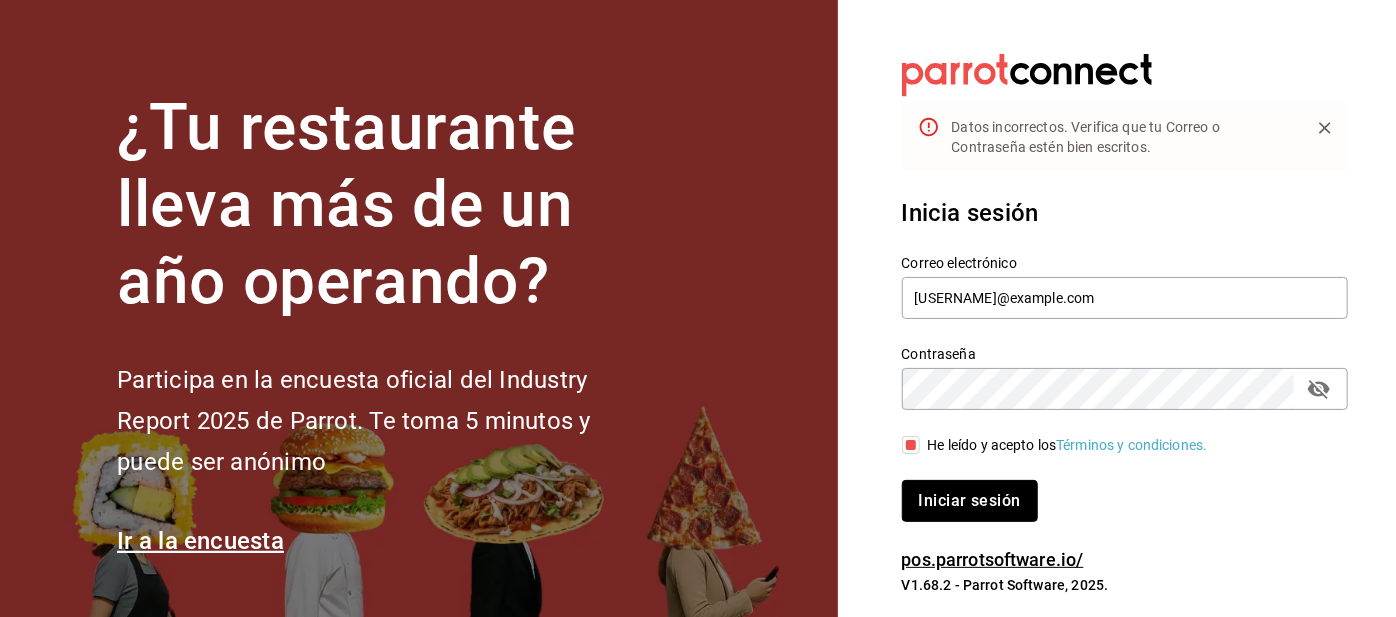 click on "Iniciar sesión" at bounding box center [970, 501] 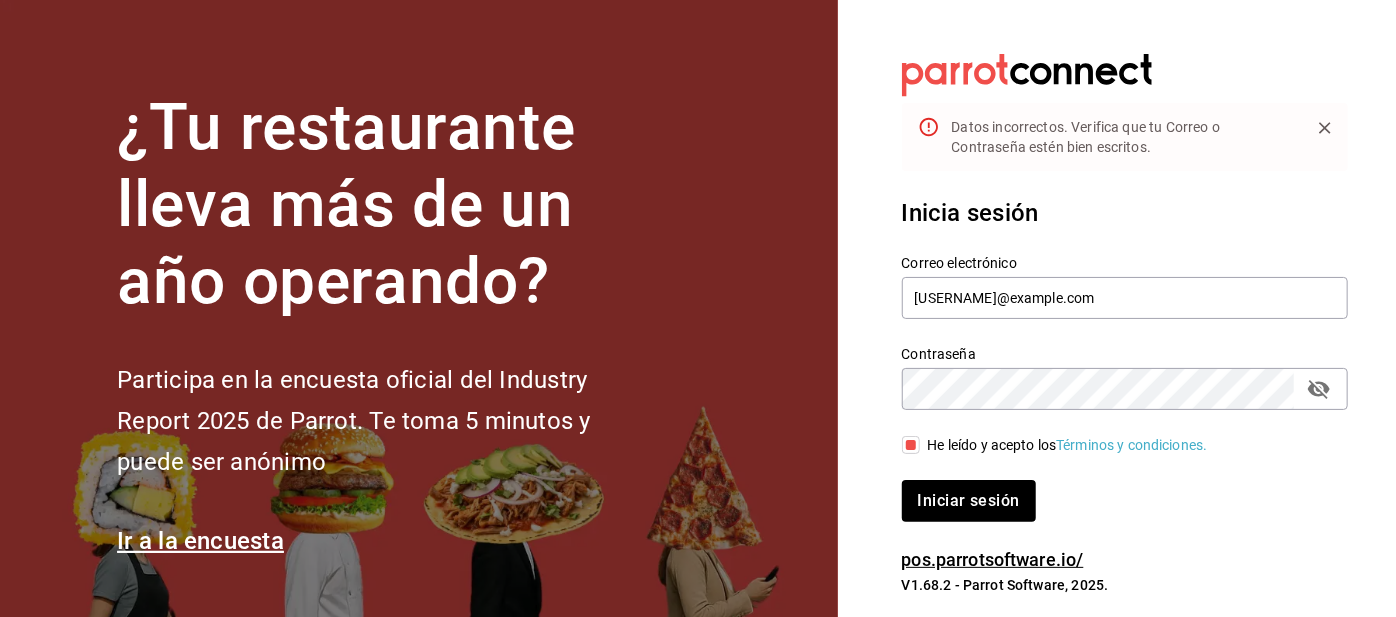 click 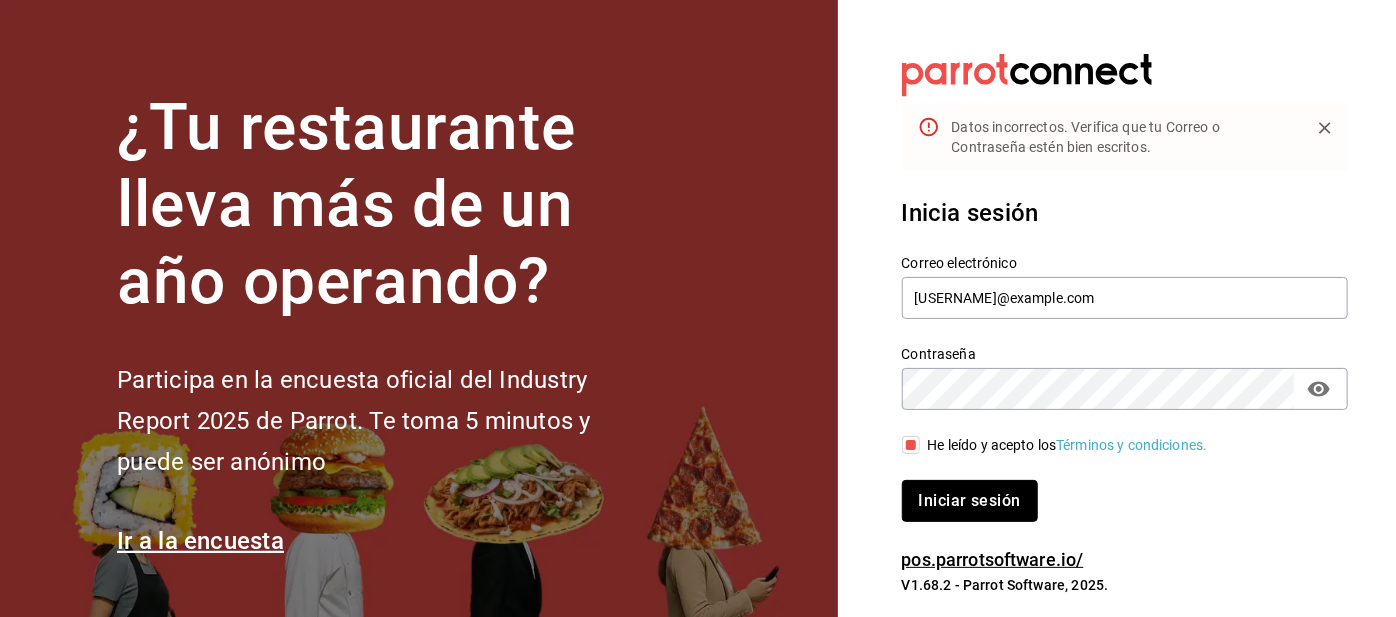 click on "Iniciar sesión" at bounding box center (970, 501) 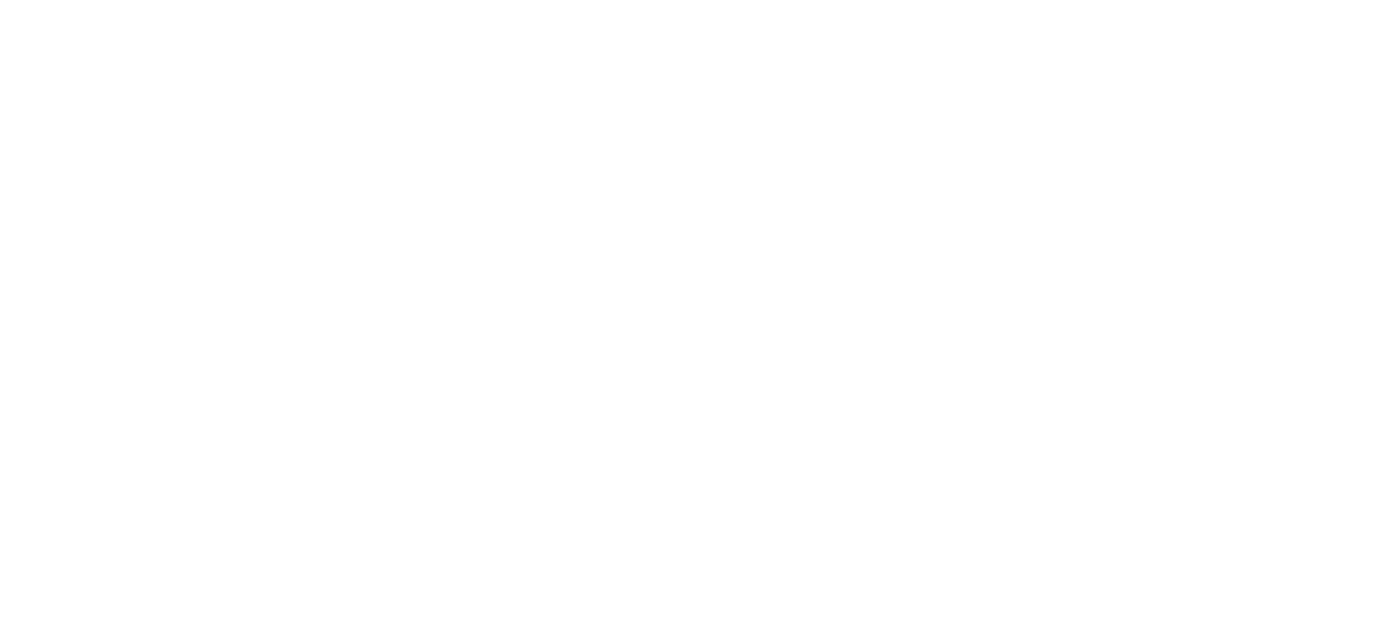 scroll, scrollTop: 0, scrollLeft: 0, axis: both 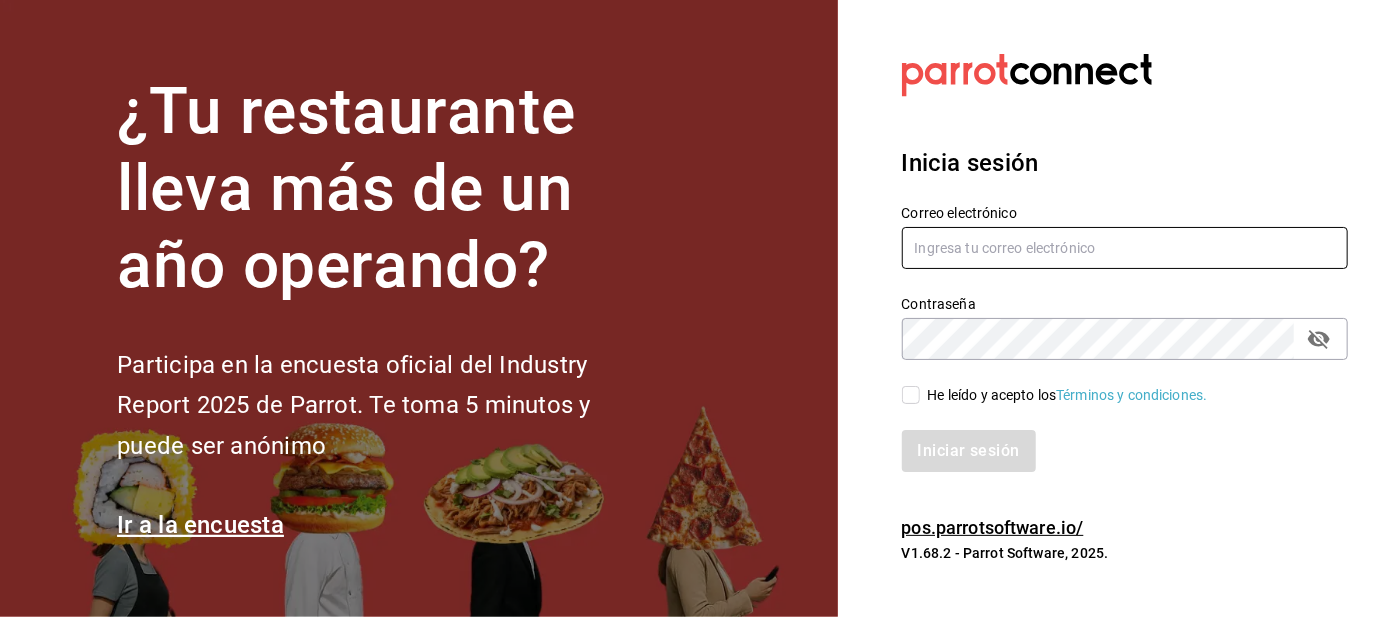 click at bounding box center (1125, 248) 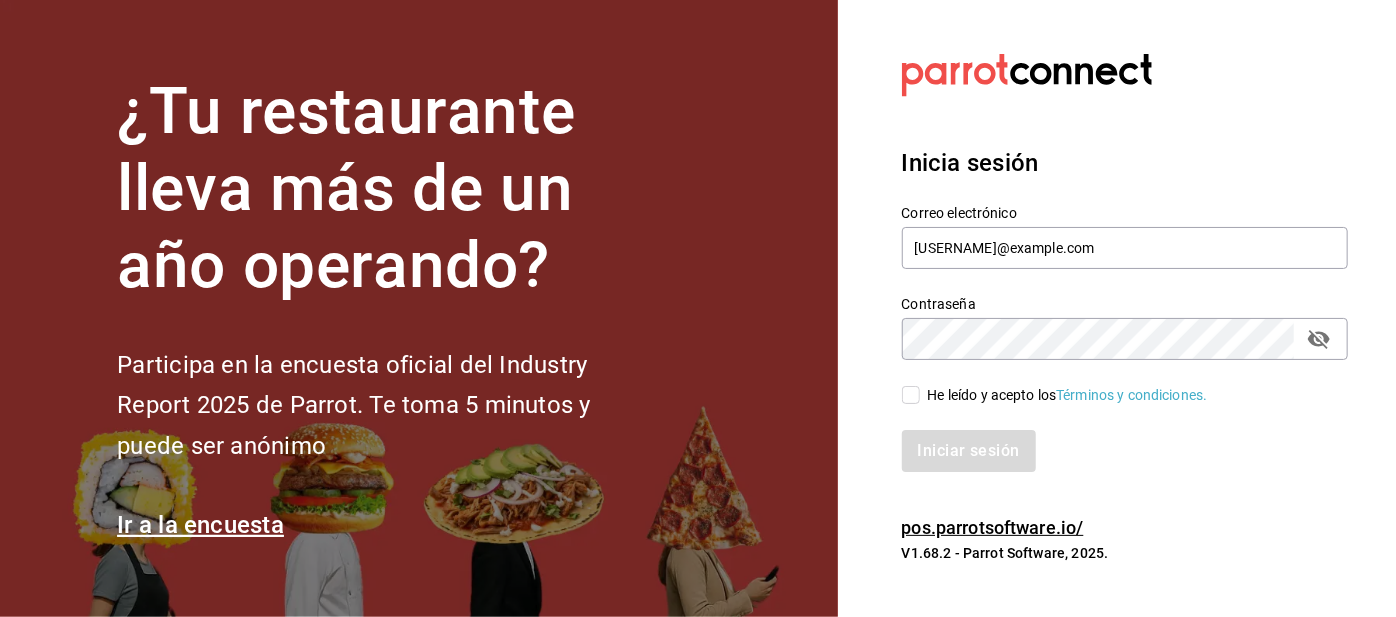 click on "He leído y acepto los  Términos y condiciones." at bounding box center (911, 395) 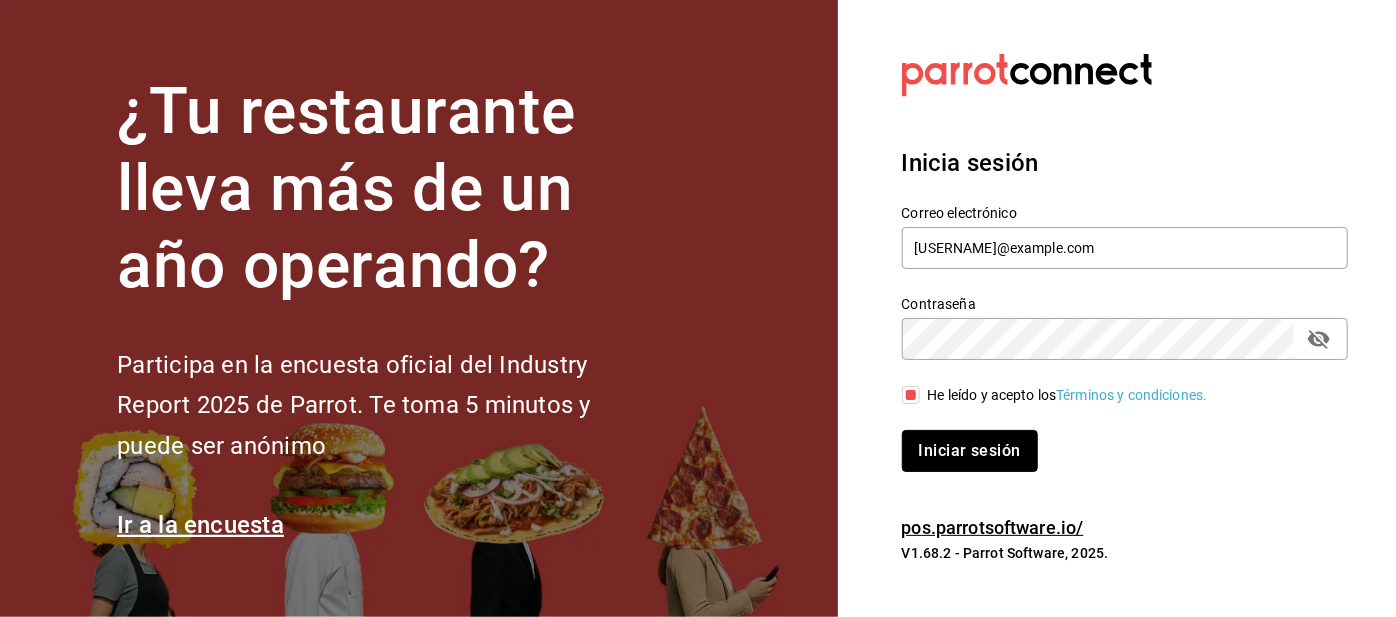 click on "Iniciar sesión" at bounding box center [970, 451] 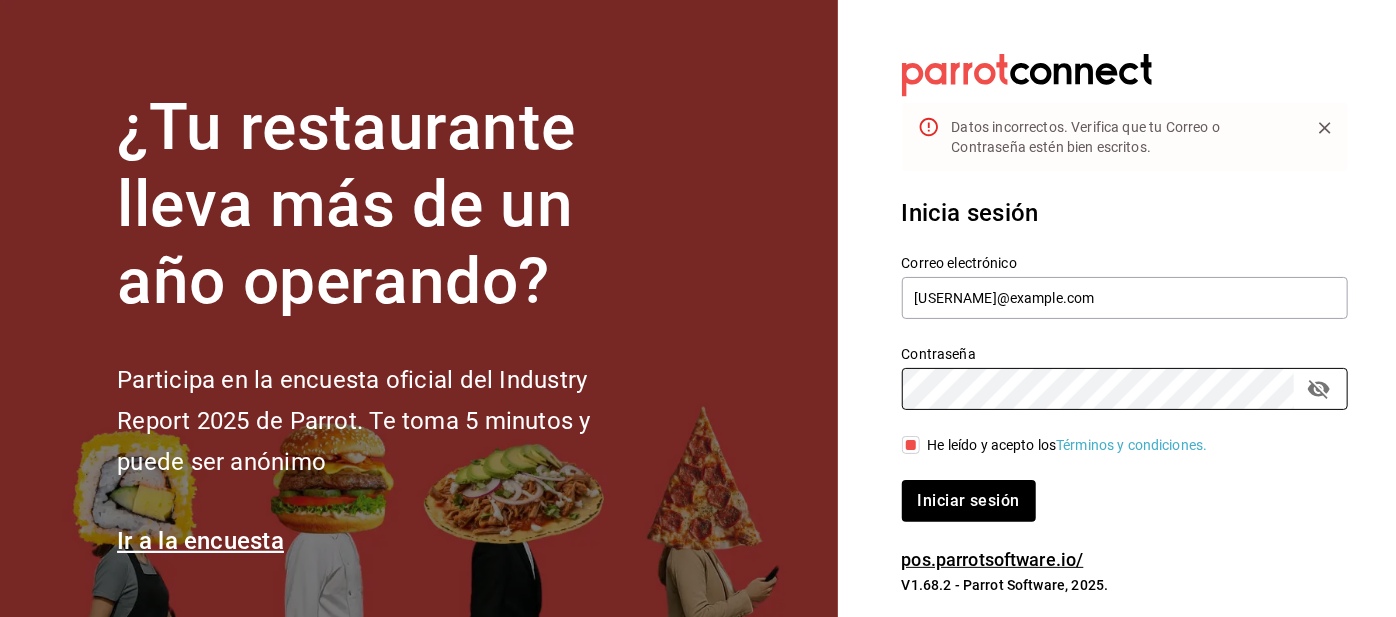 click at bounding box center [1319, 389] 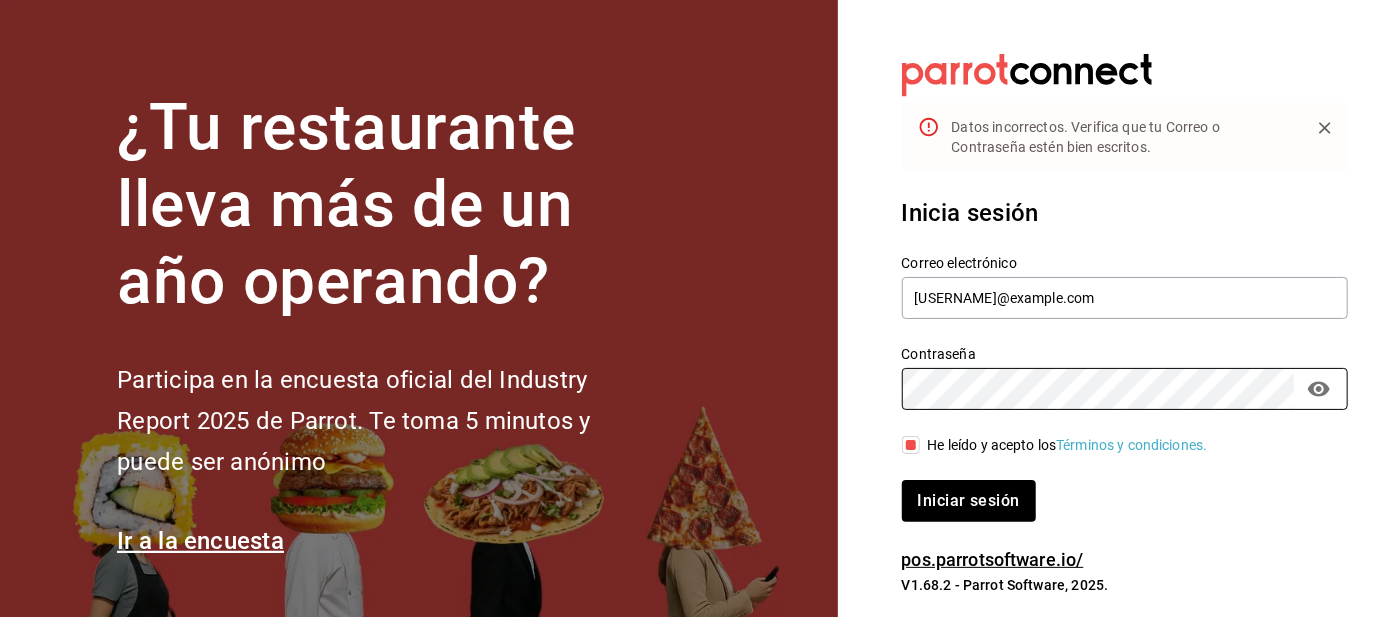 click on "He leído y acepto los  Términos y condiciones." at bounding box center [911, 445] 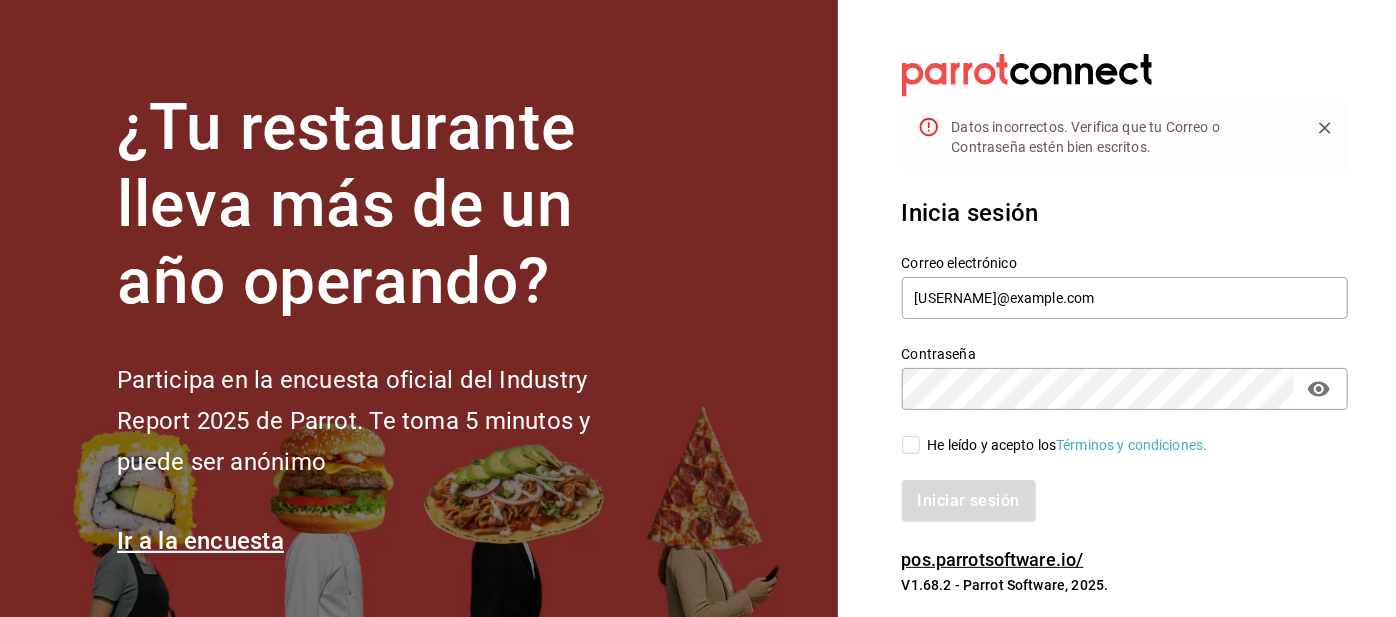click on "He leído y acepto los  Términos y condiciones." at bounding box center [911, 445] 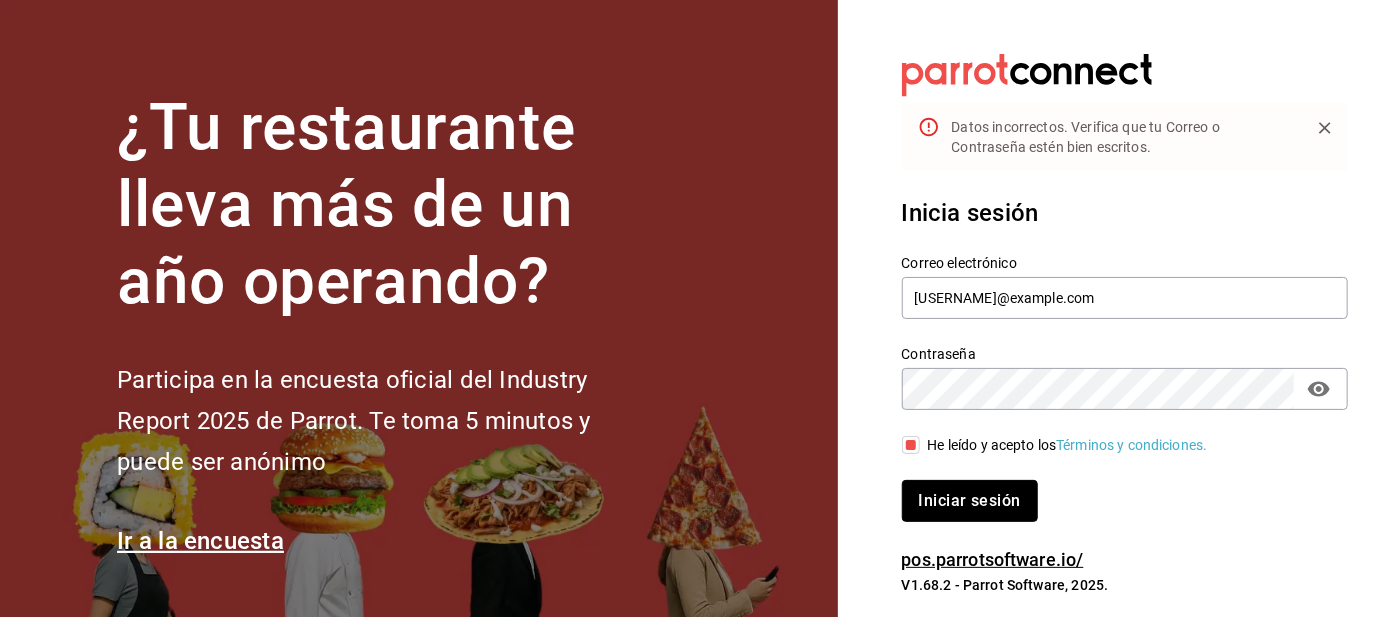 click on "Iniciar sesión" at bounding box center (970, 501) 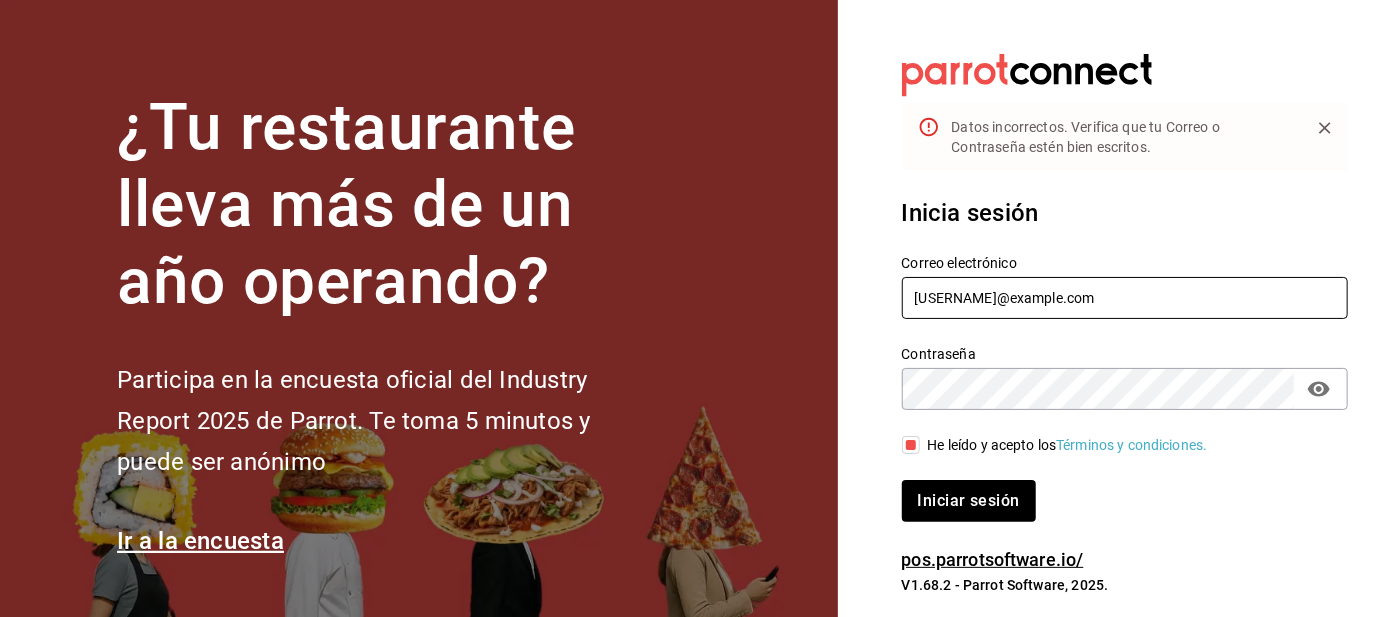 click on "[USERNAME]@example.com" at bounding box center [1125, 298] 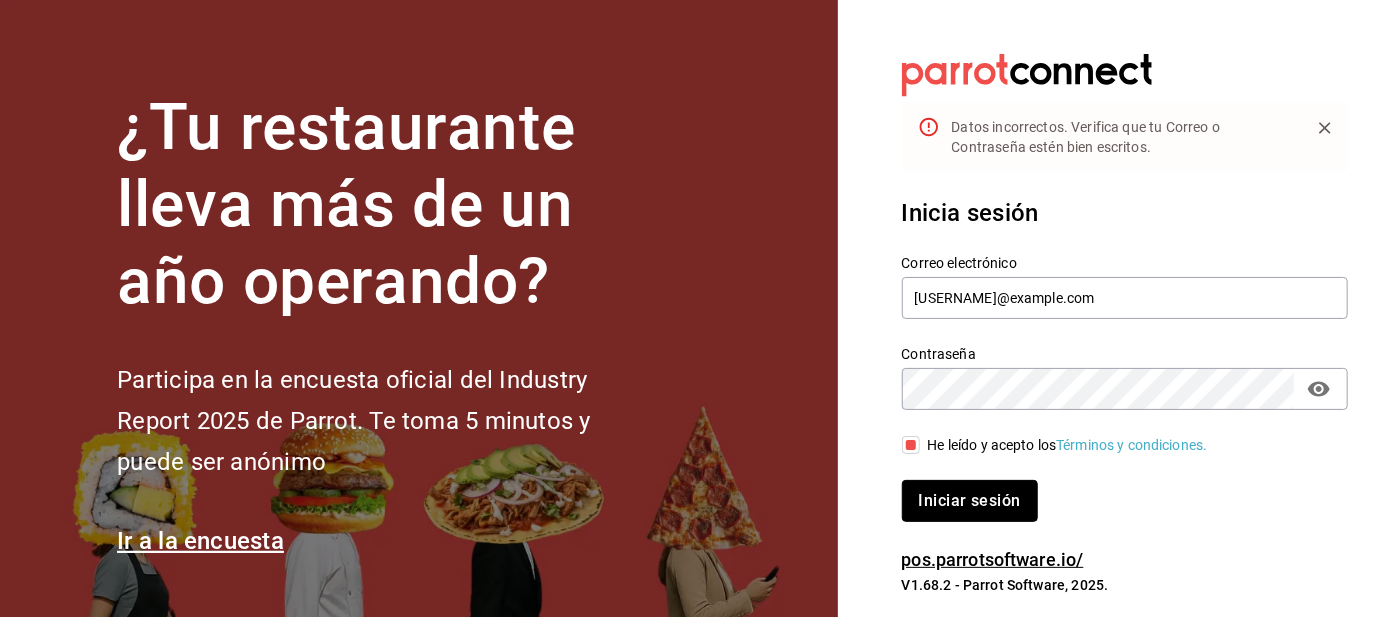 click on "Iniciar sesión" at bounding box center (970, 501) 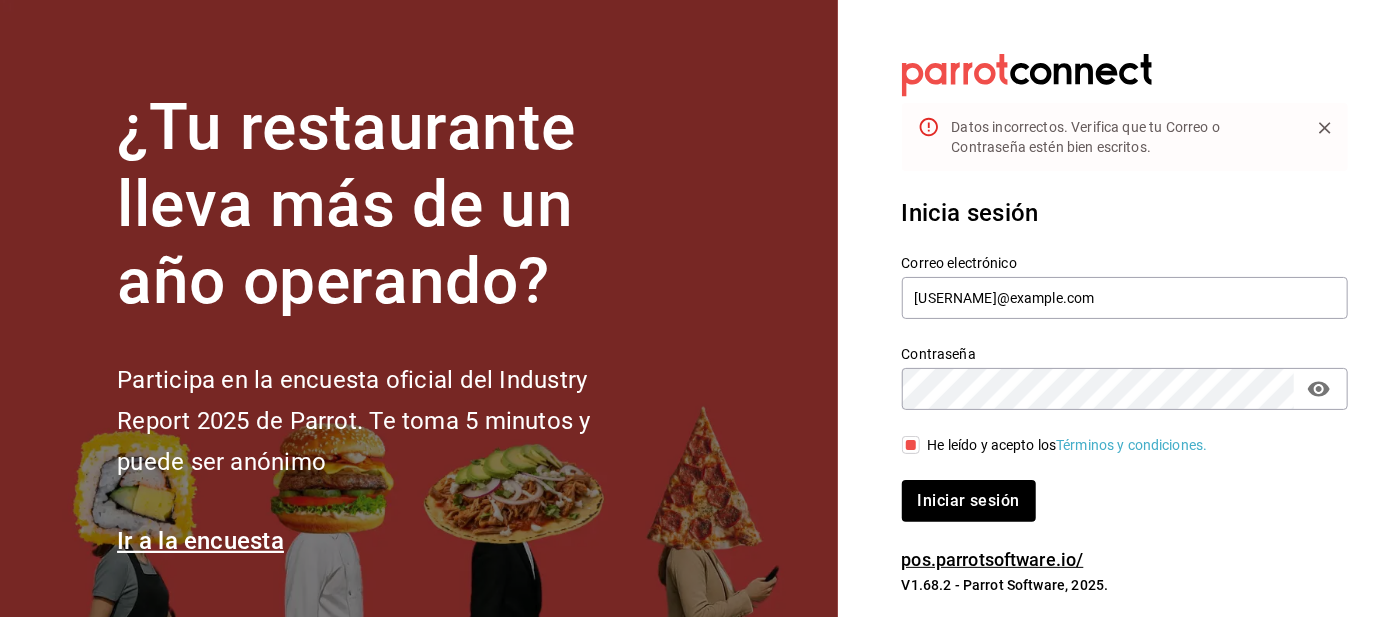 click on "Contraseña" at bounding box center (1125, 355) 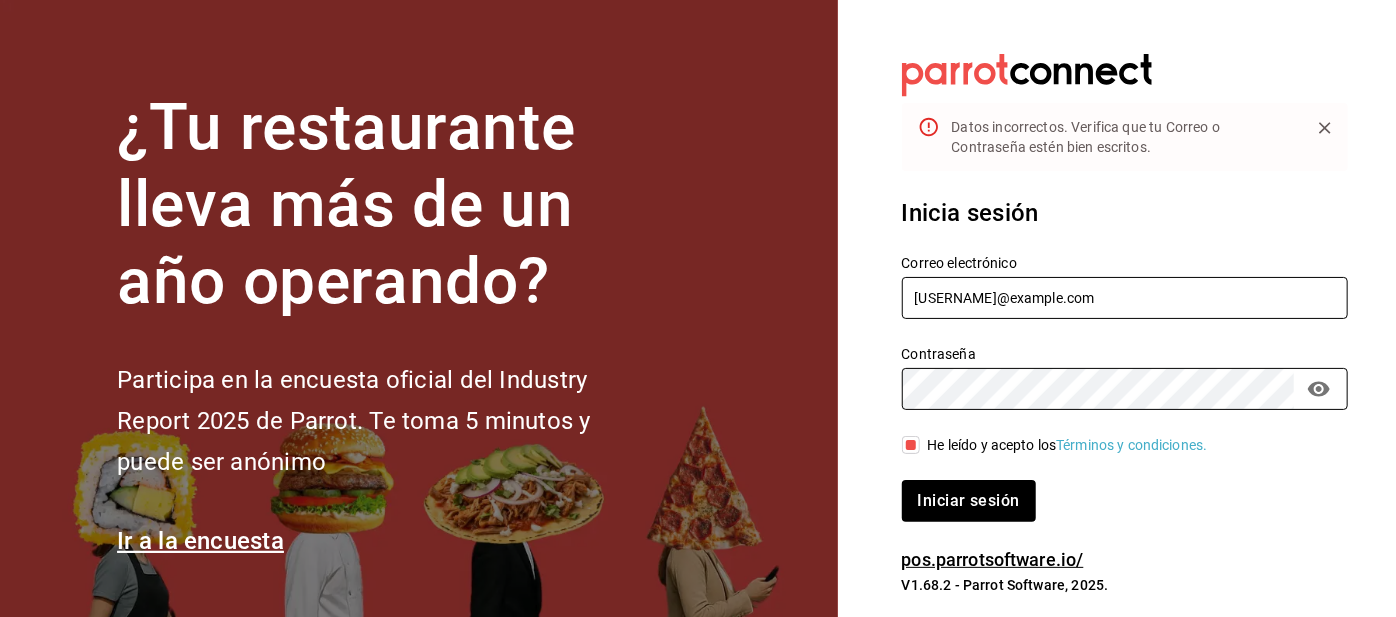 click on "[USERNAME]@example.com" at bounding box center (1125, 298) 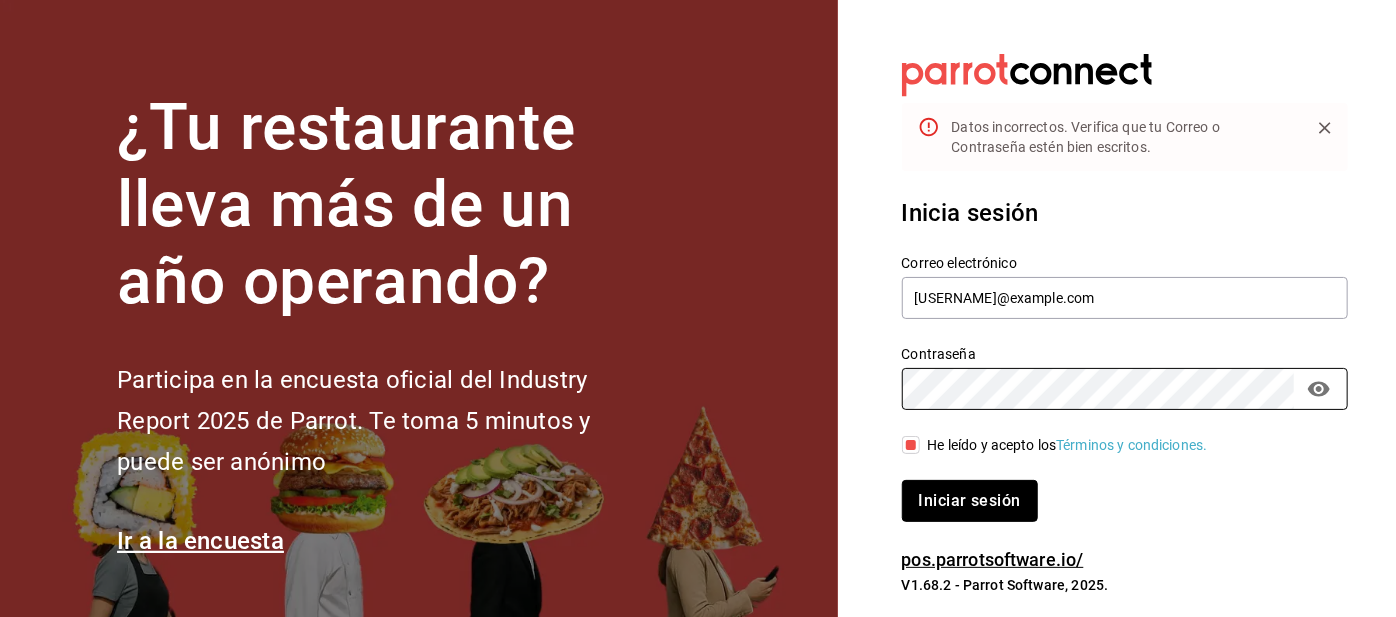 click on "Iniciar sesión" at bounding box center (970, 501) 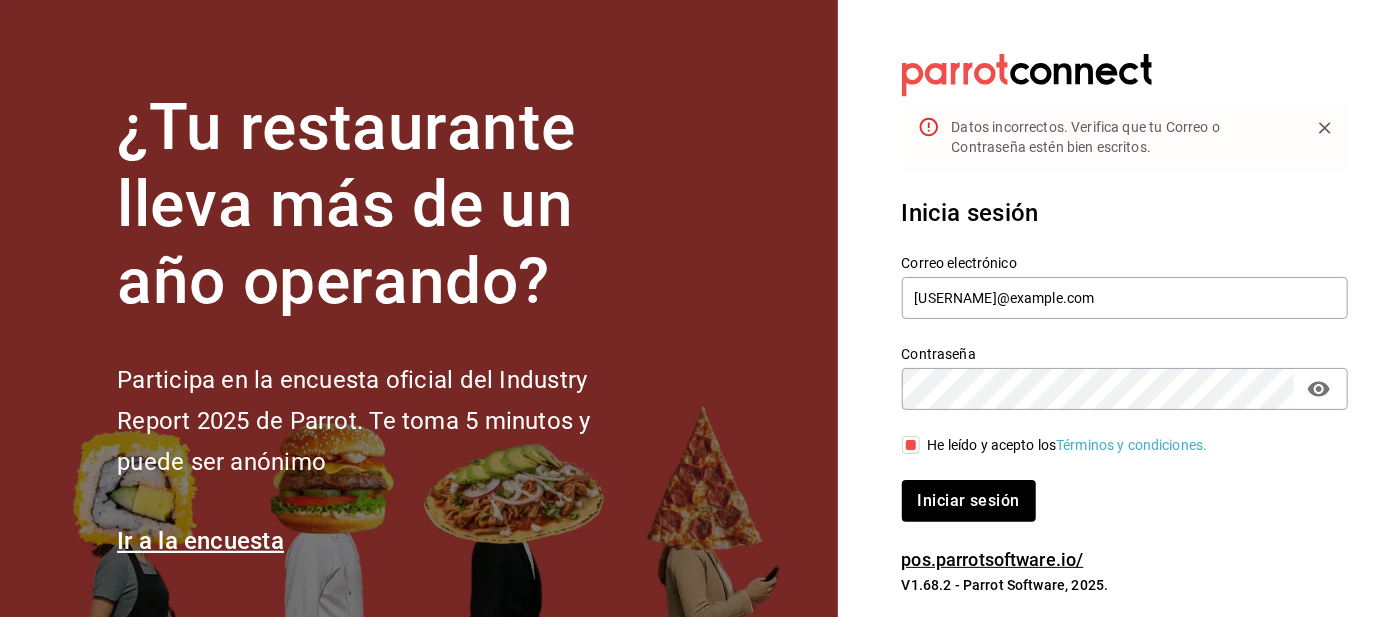 click on "Ir a la encuesta" at bounding box center [387, 541] 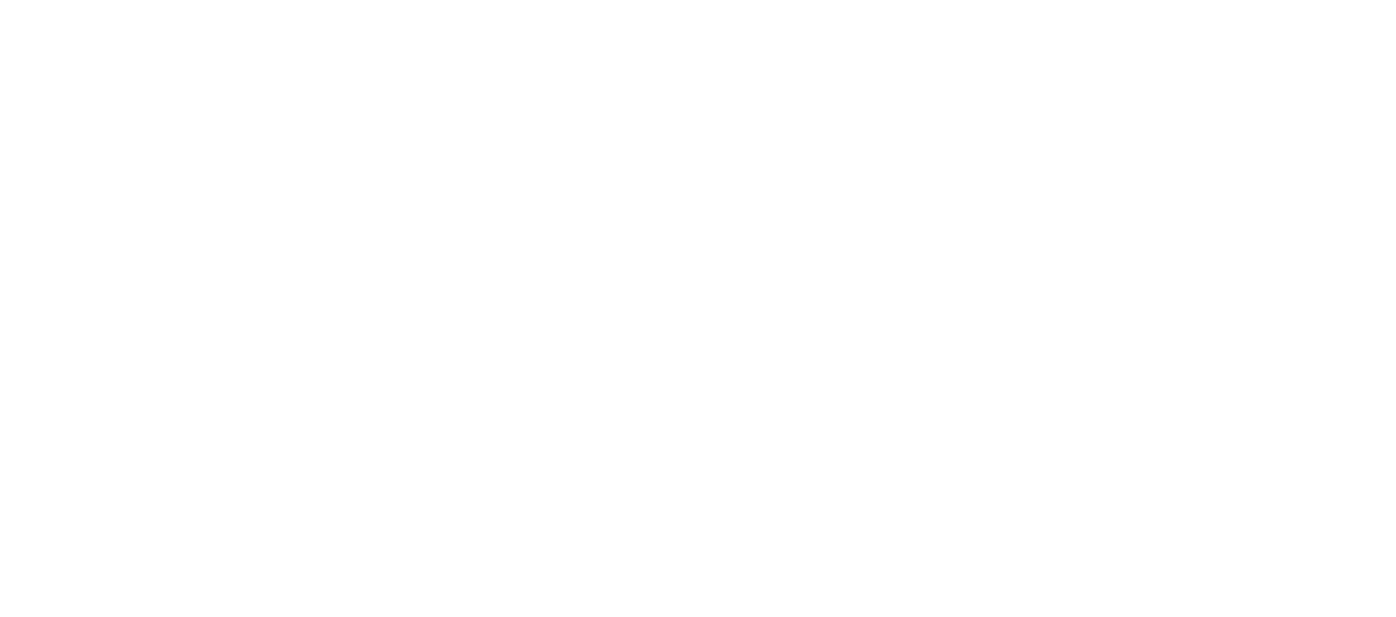 scroll, scrollTop: 0, scrollLeft: 0, axis: both 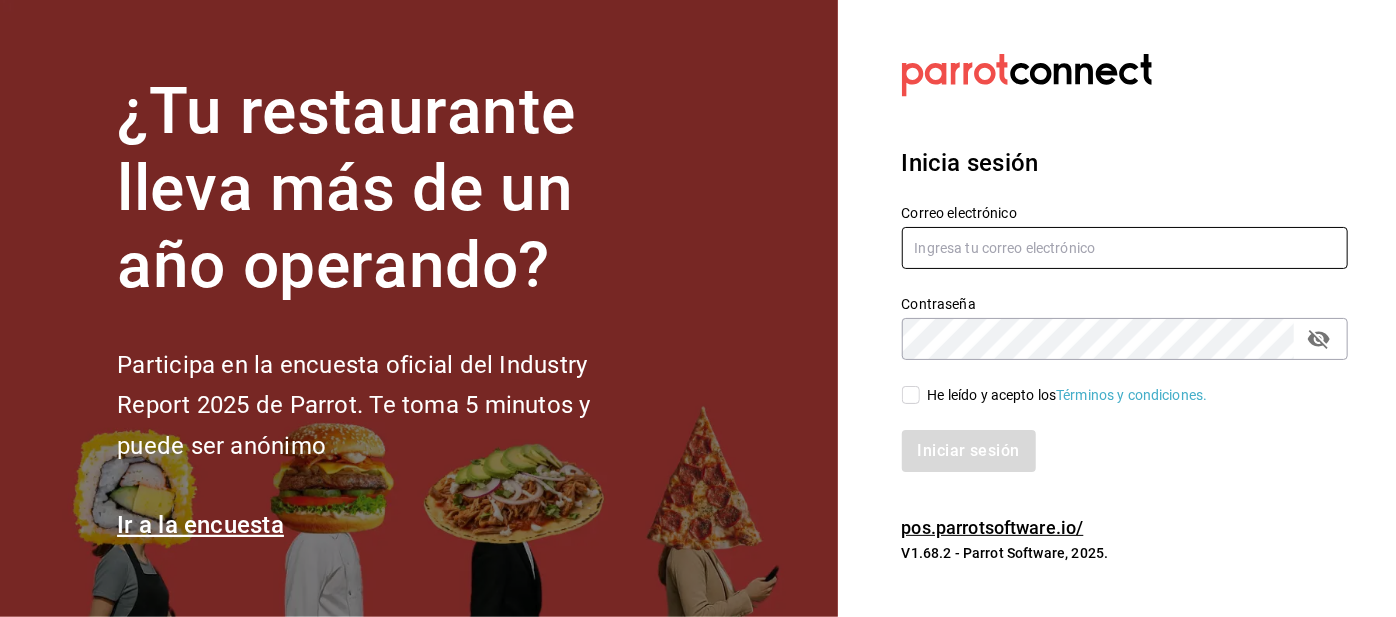 click at bounding box center [1125, 248] 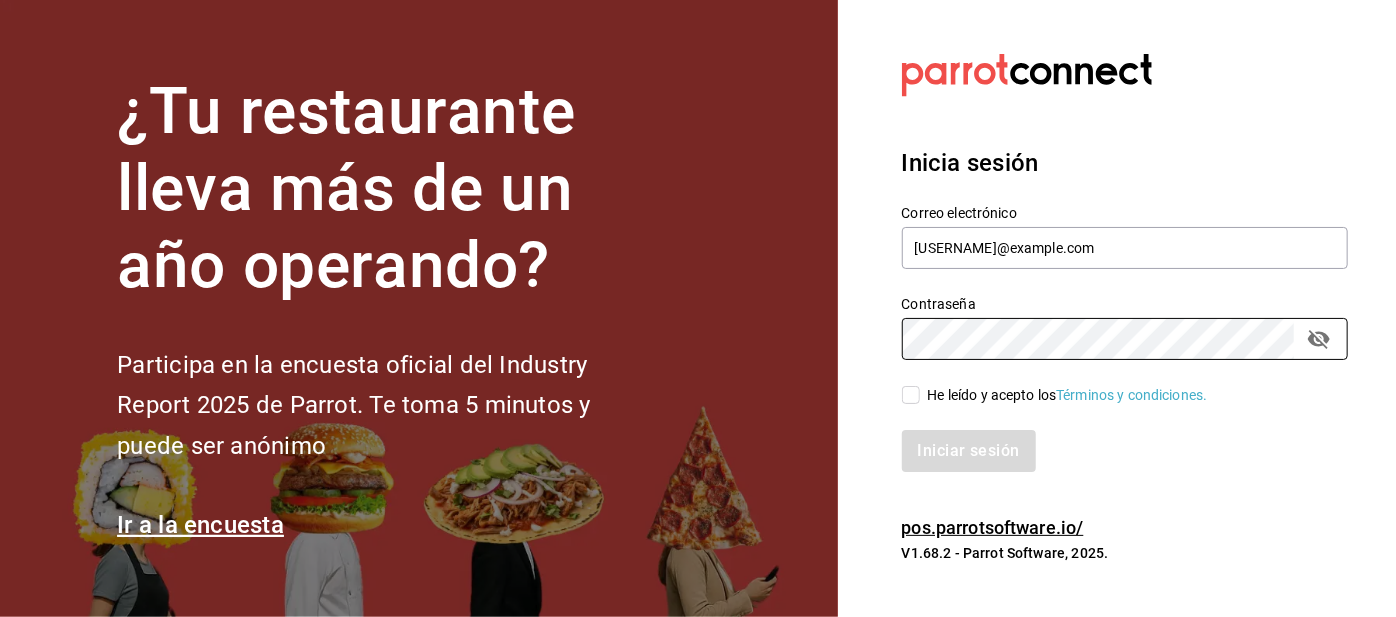click on "He leído y acepto los  Términos y condiciones." at bounding box center (911, 395) 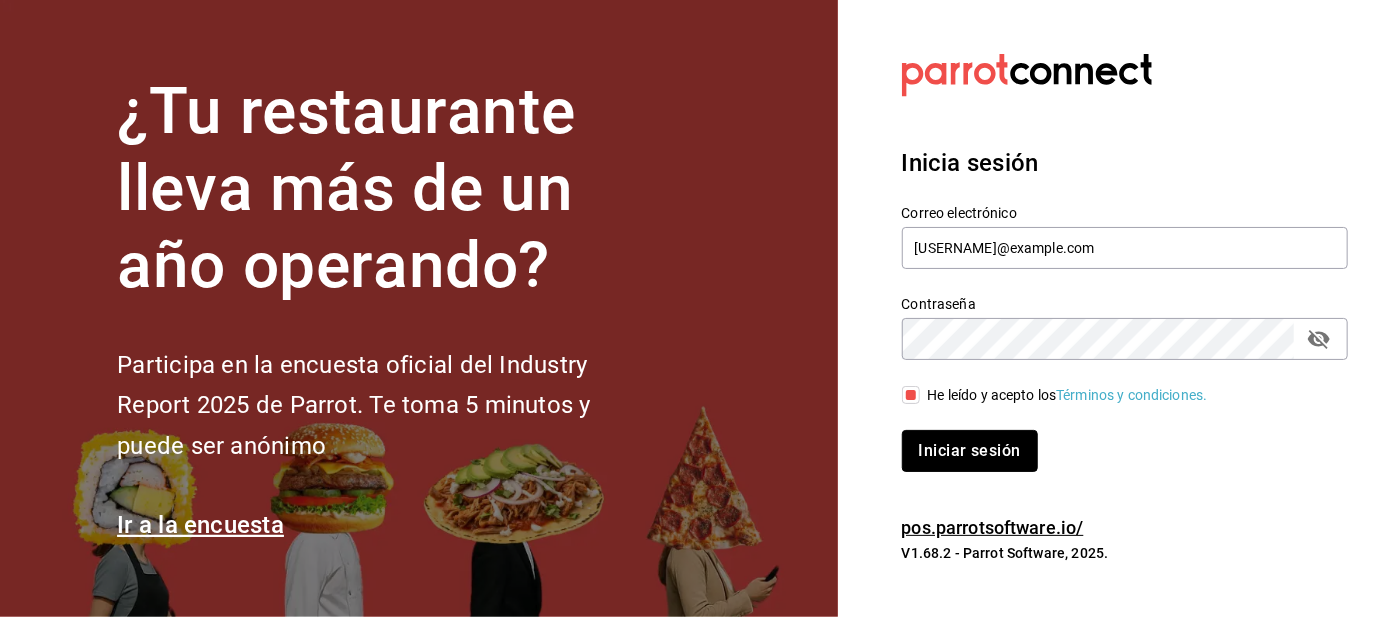 click on "Iniciar sesión" at bounding box center (970, 451) 